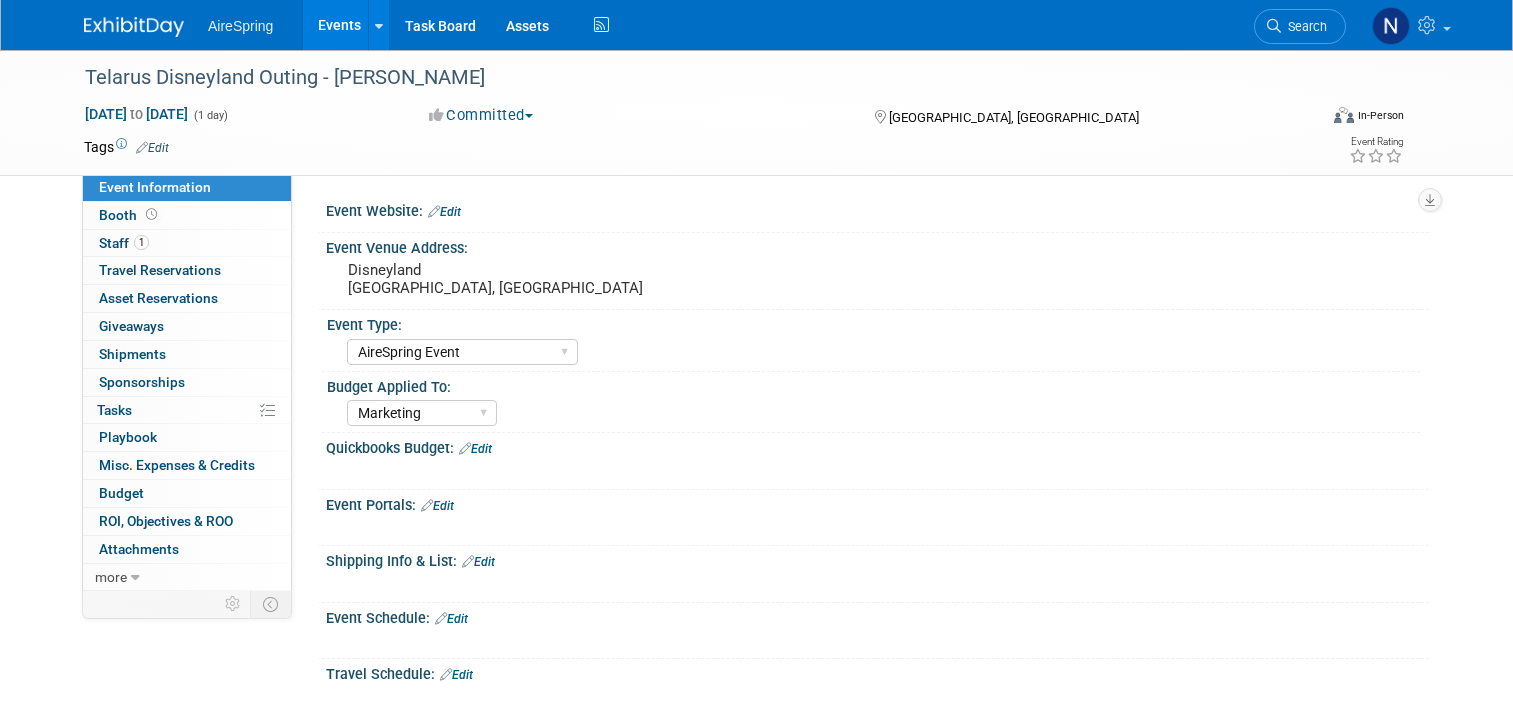 select on "AireSpring Event" 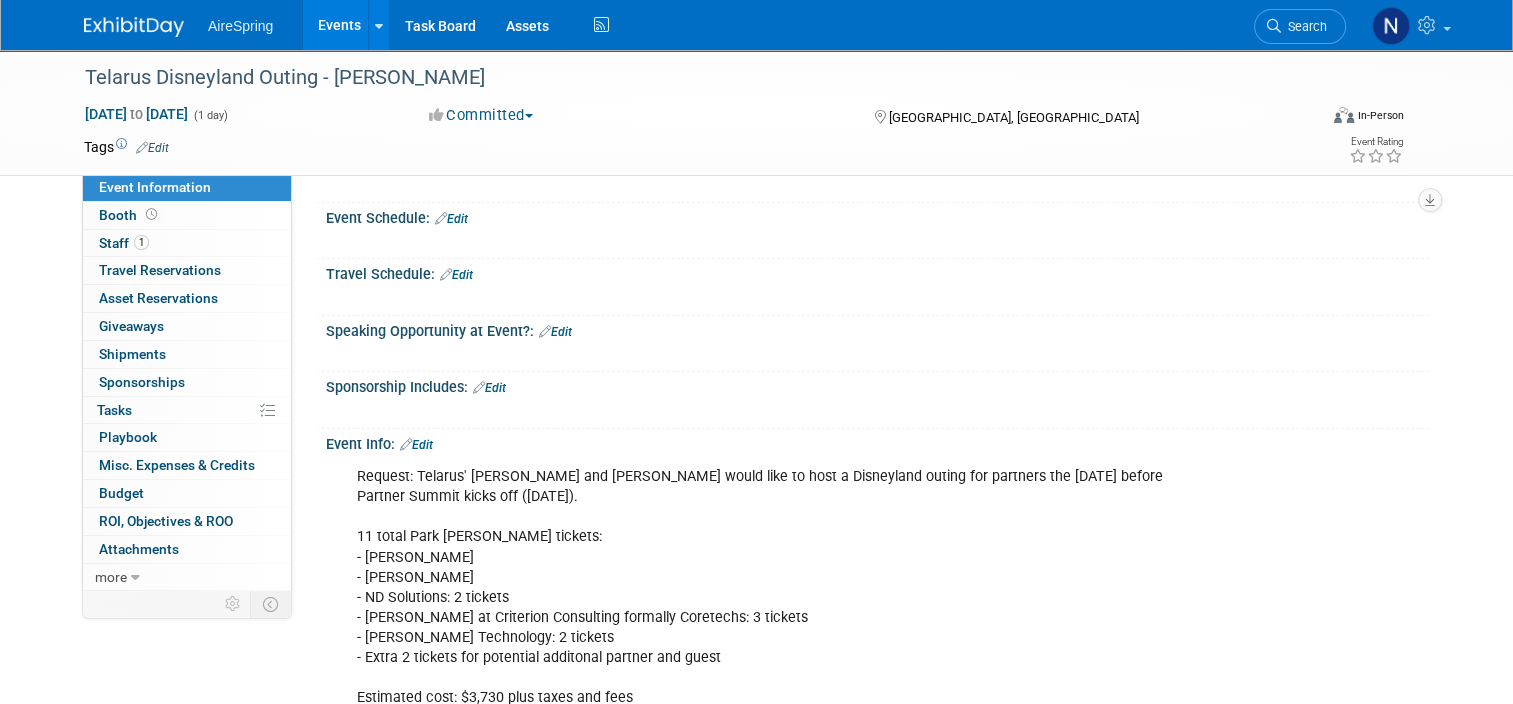 scroll, scrollTop: 0, scrollLeft: 0, axis: both 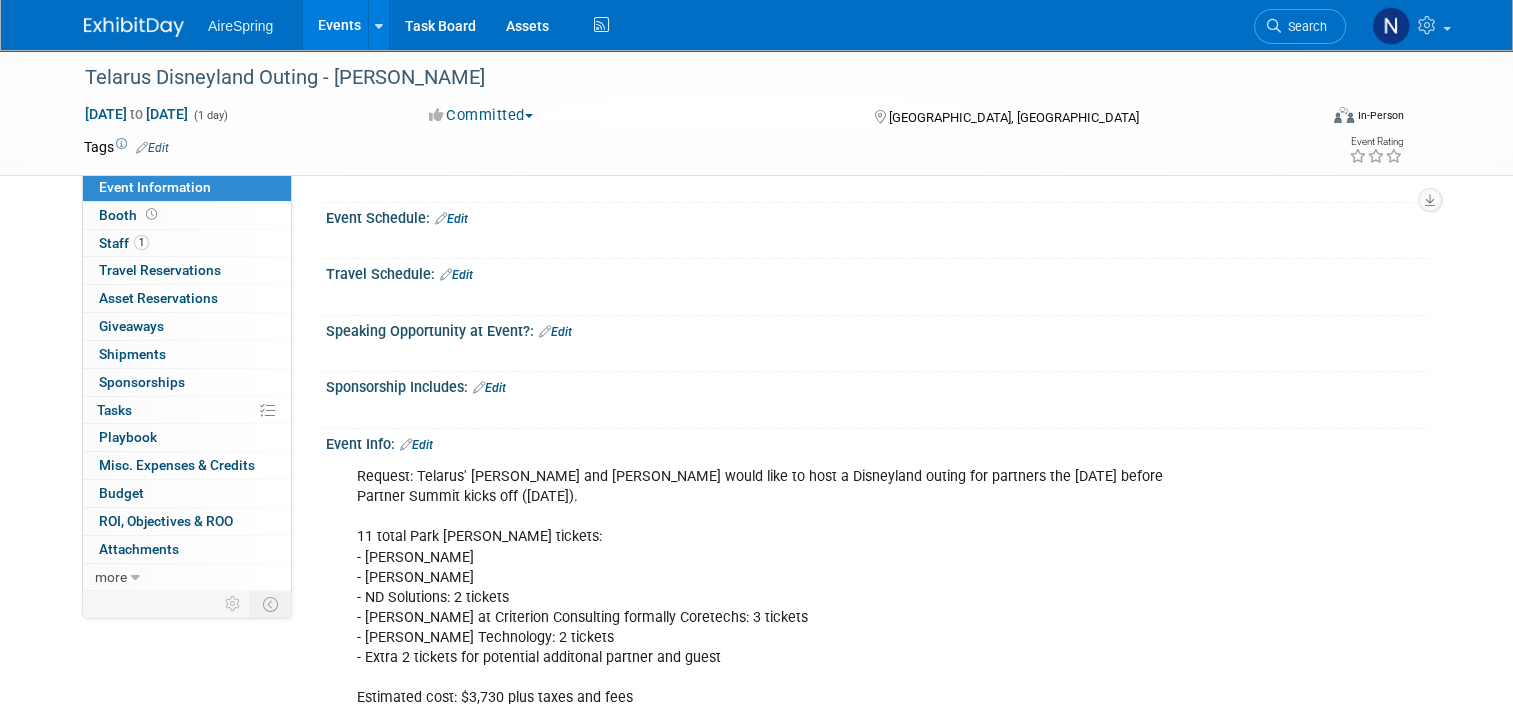 click on "Events" at bounding box center (339, 25) 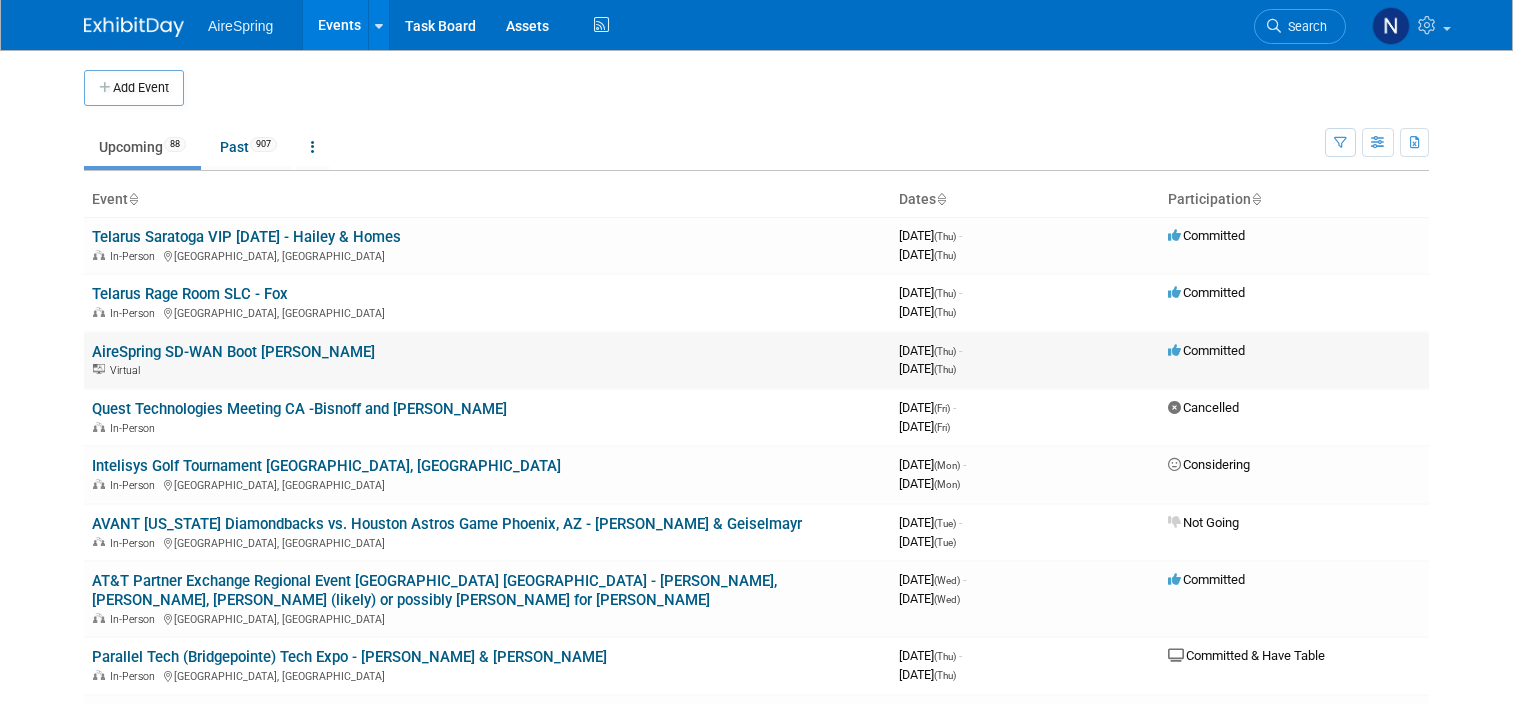 scroll, scrollTop: 0, scrollLeft: 0, axis: both 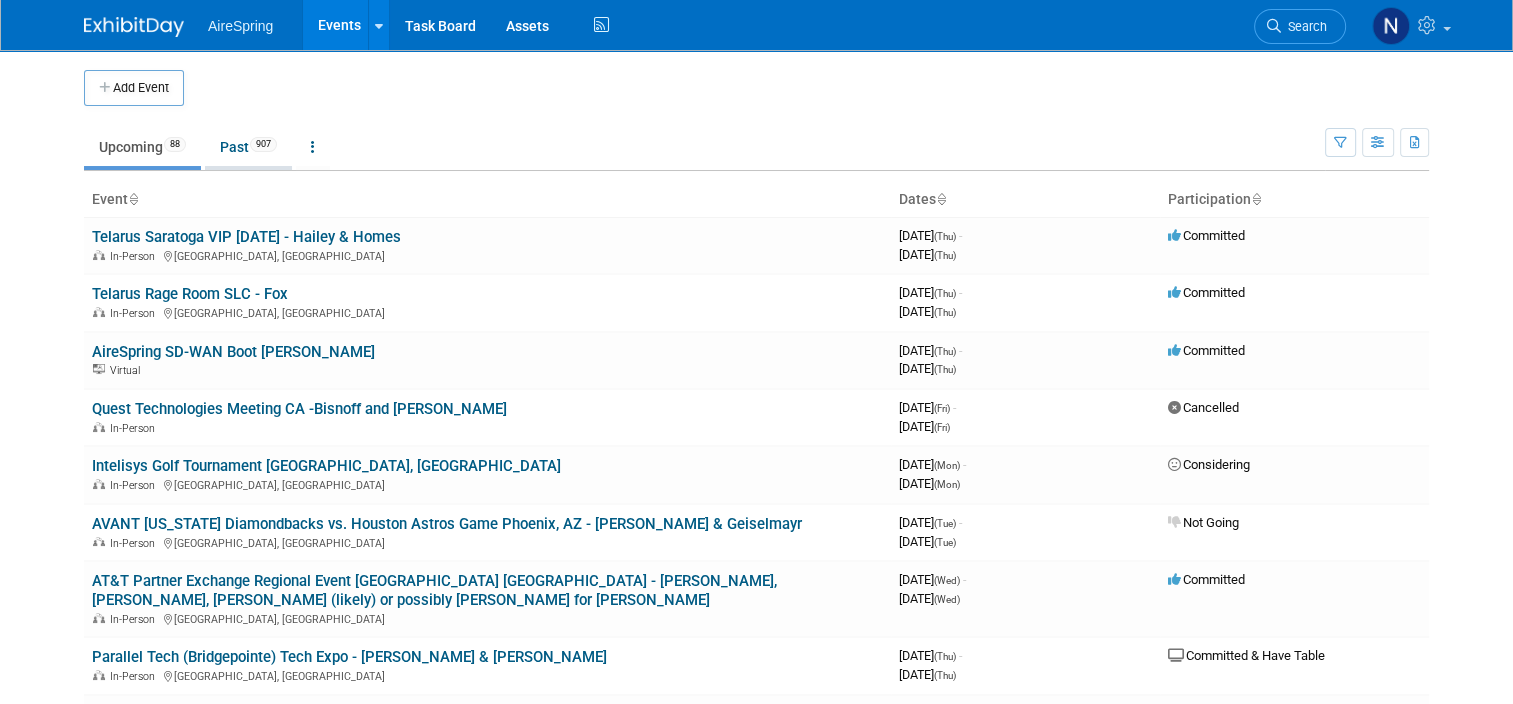 click on "Past
907" at bounding box center (248, 147) 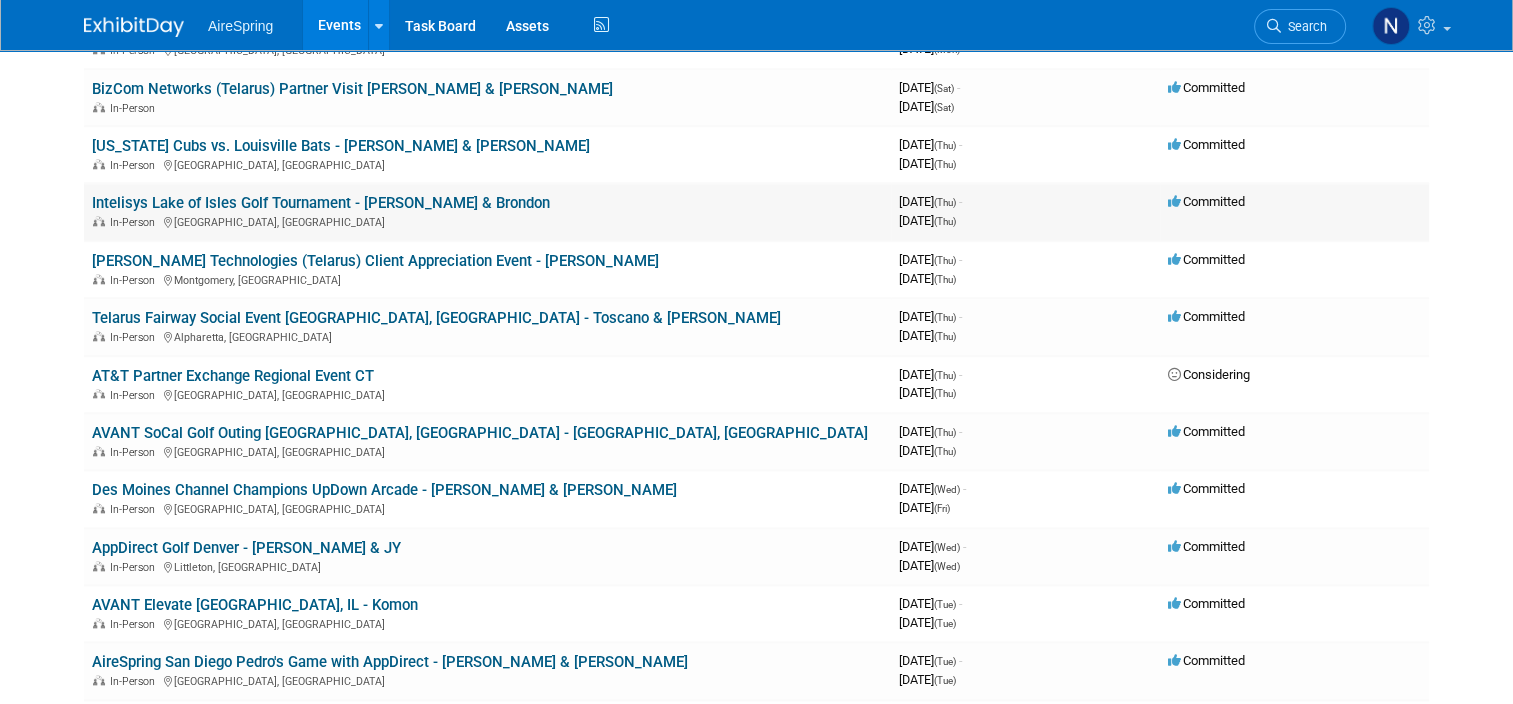 scroll, scrollTop: 2721, scrollLeft: 0, axis: vertical 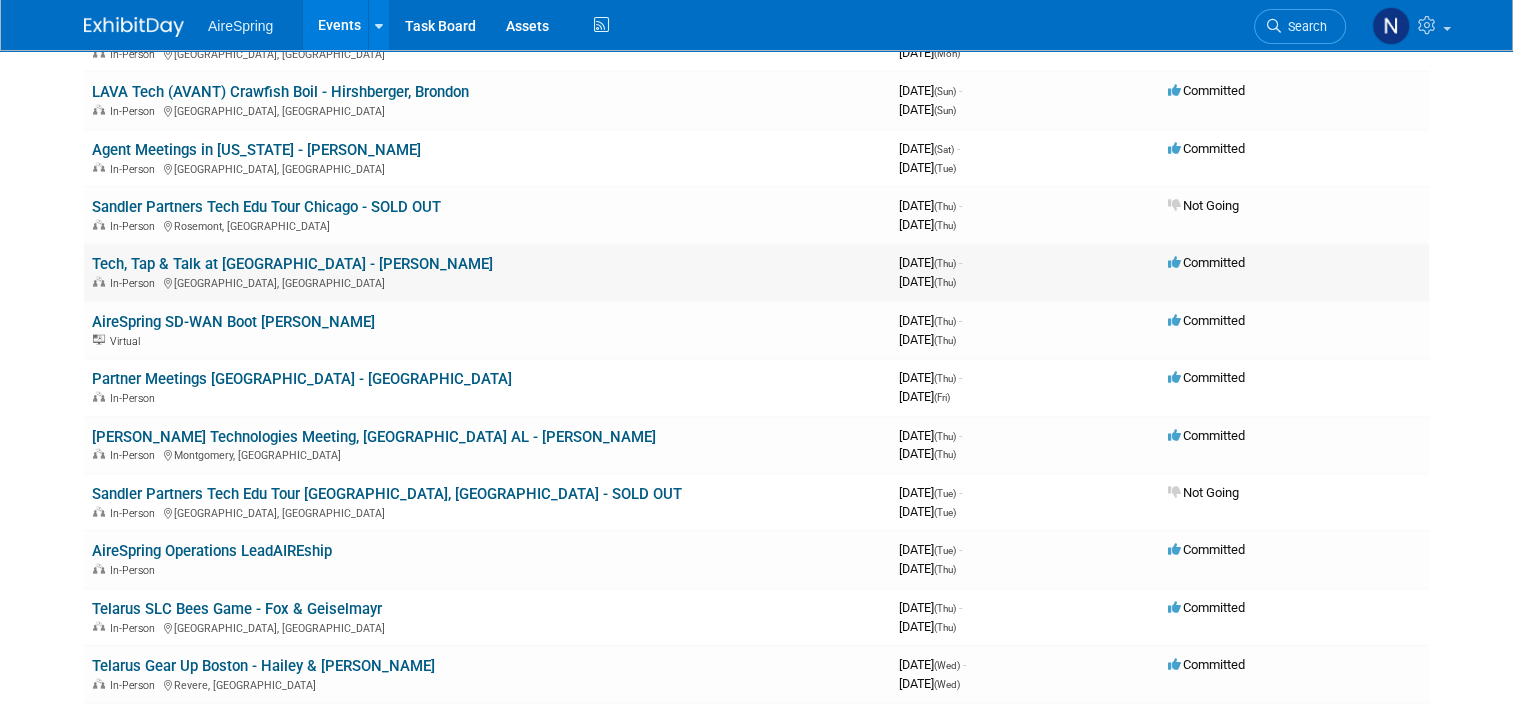 click on "Tech, Tap & Talk at [GEOGRAPHIC_DATA] - [PERSON_NAME]" at bounding box center (292, 264) 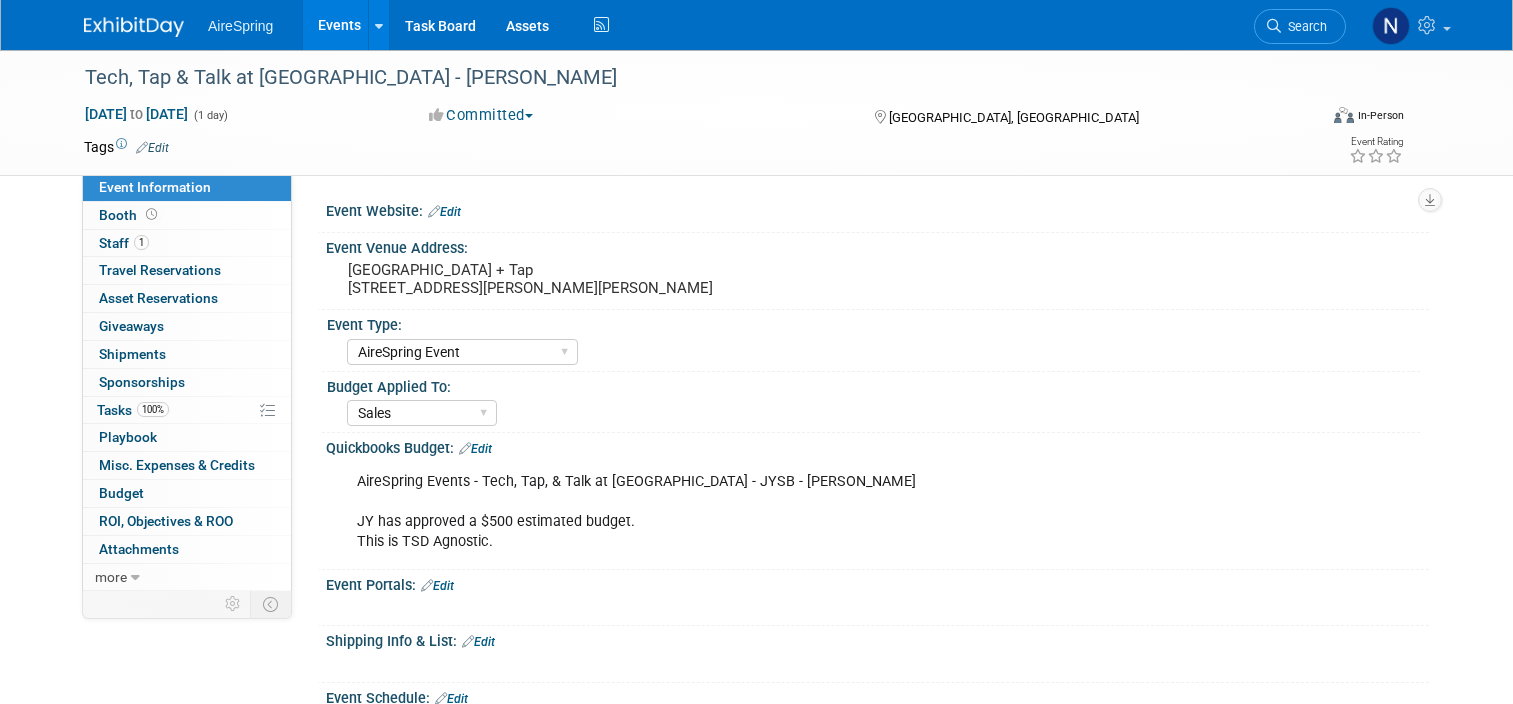 select on "AireSpring Event" 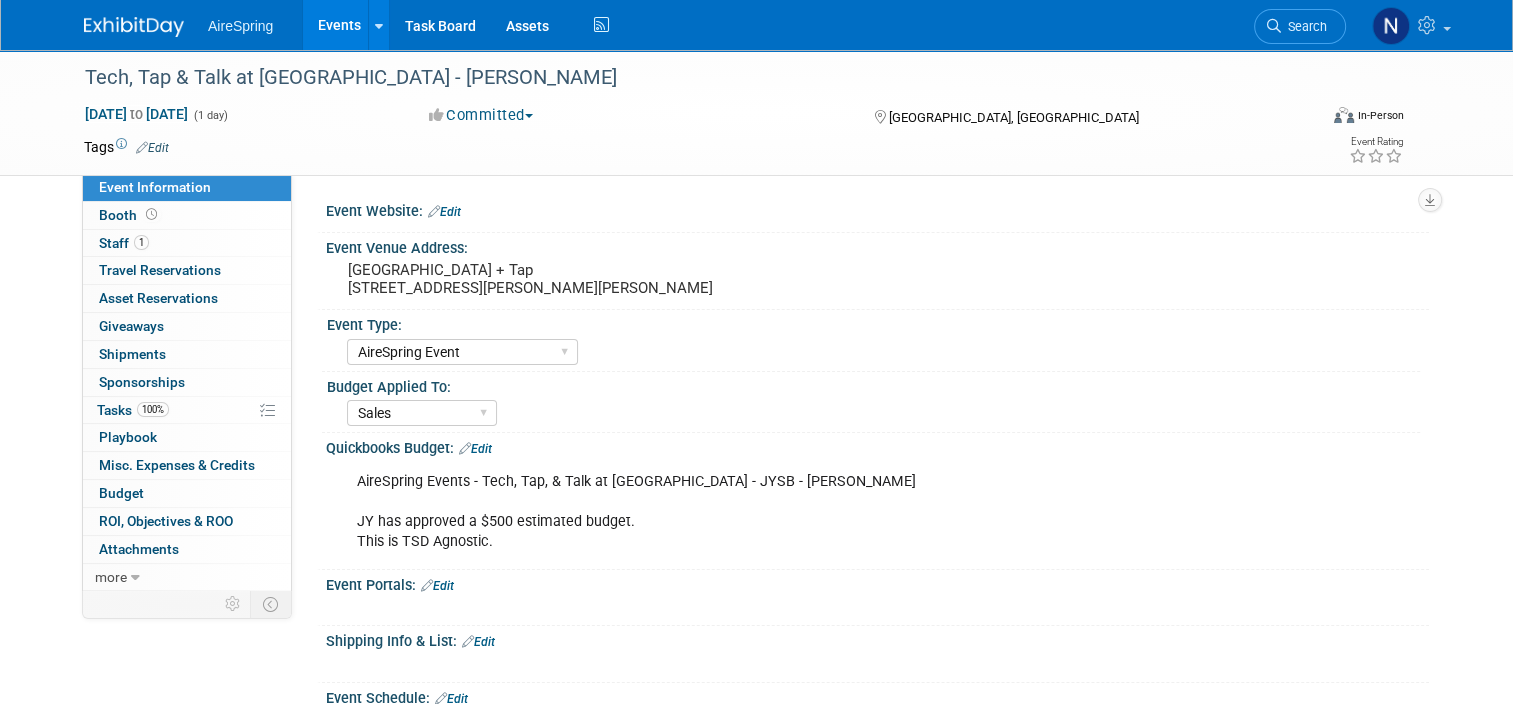 scroll, scrollTop: 0, scrollLeft: 0, axis: both 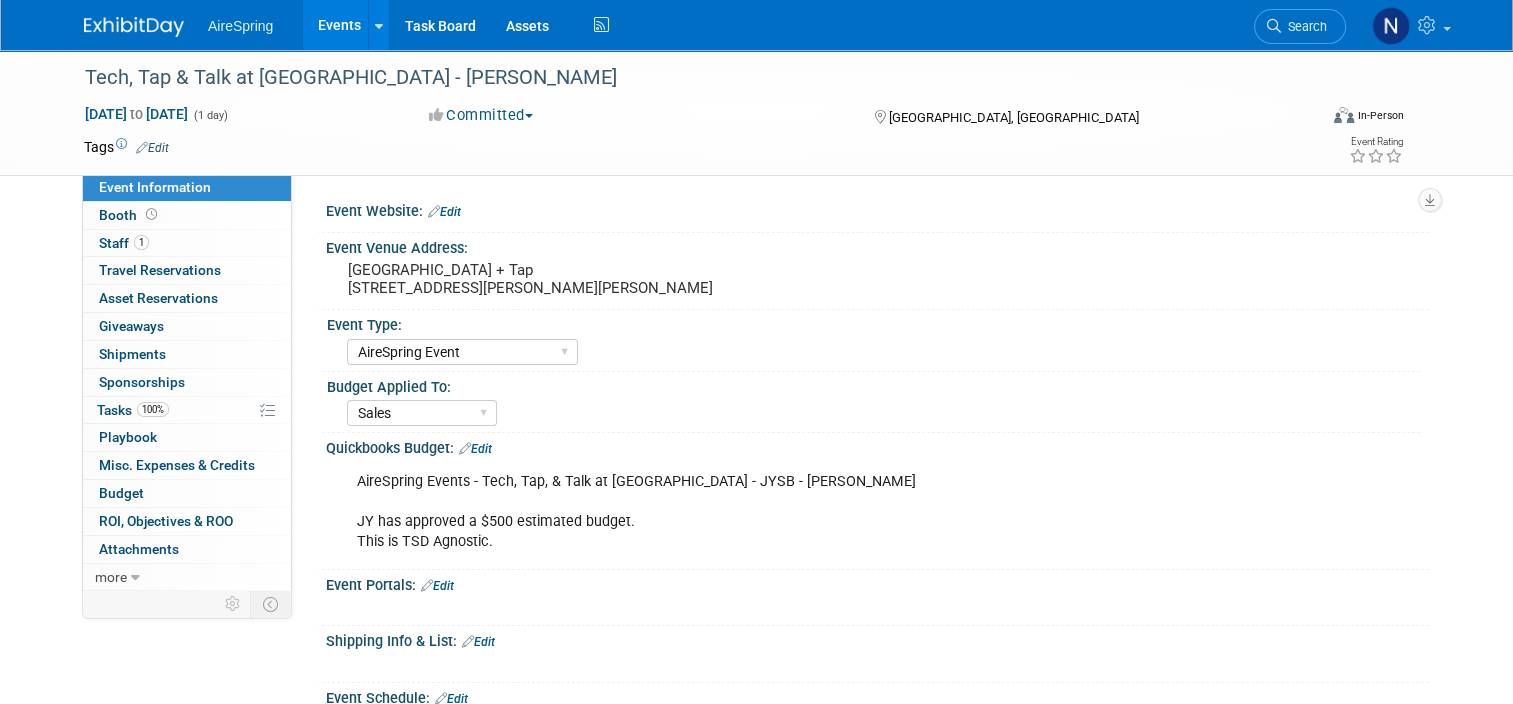 click on "Events" at bounding box center (339, 25) 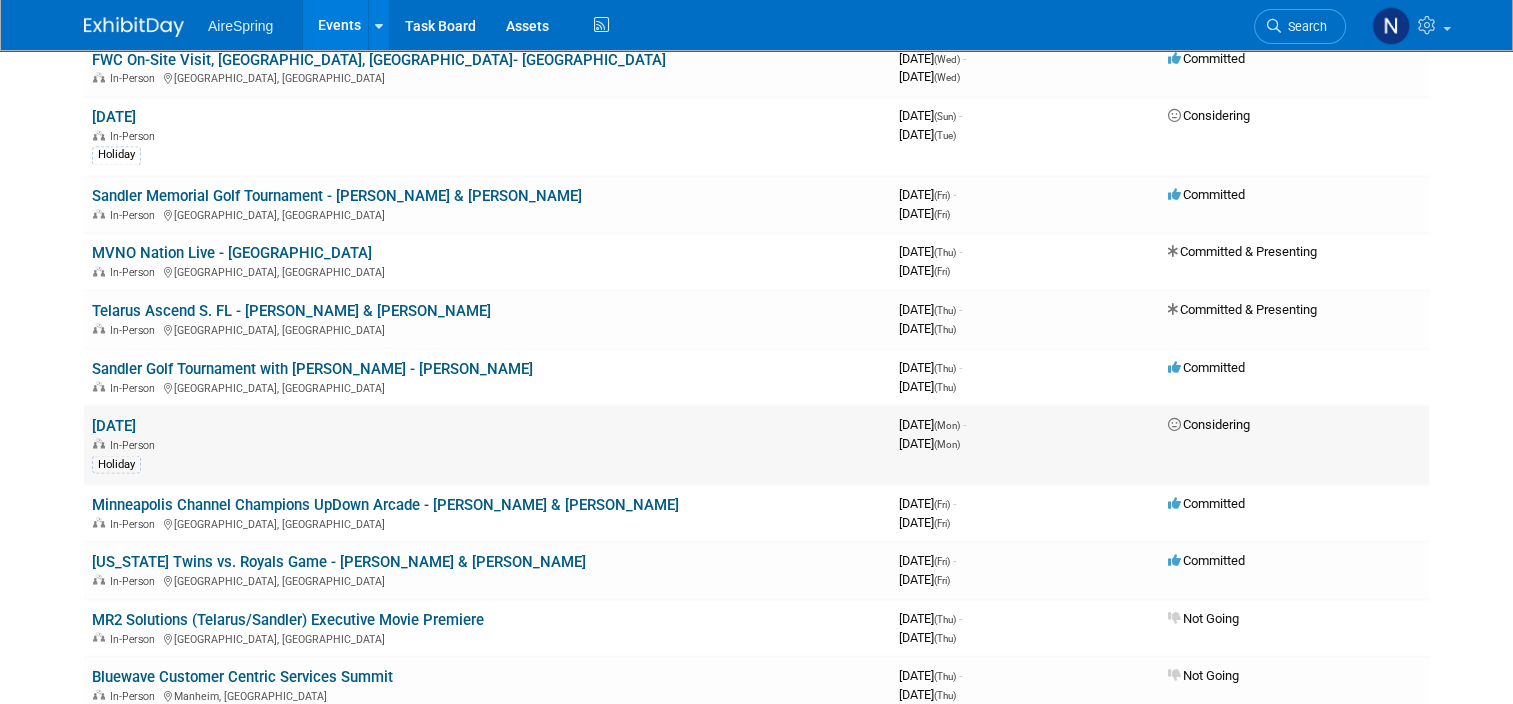 scroll, scrollTop: 0, scrollLeft: 0, axis: both 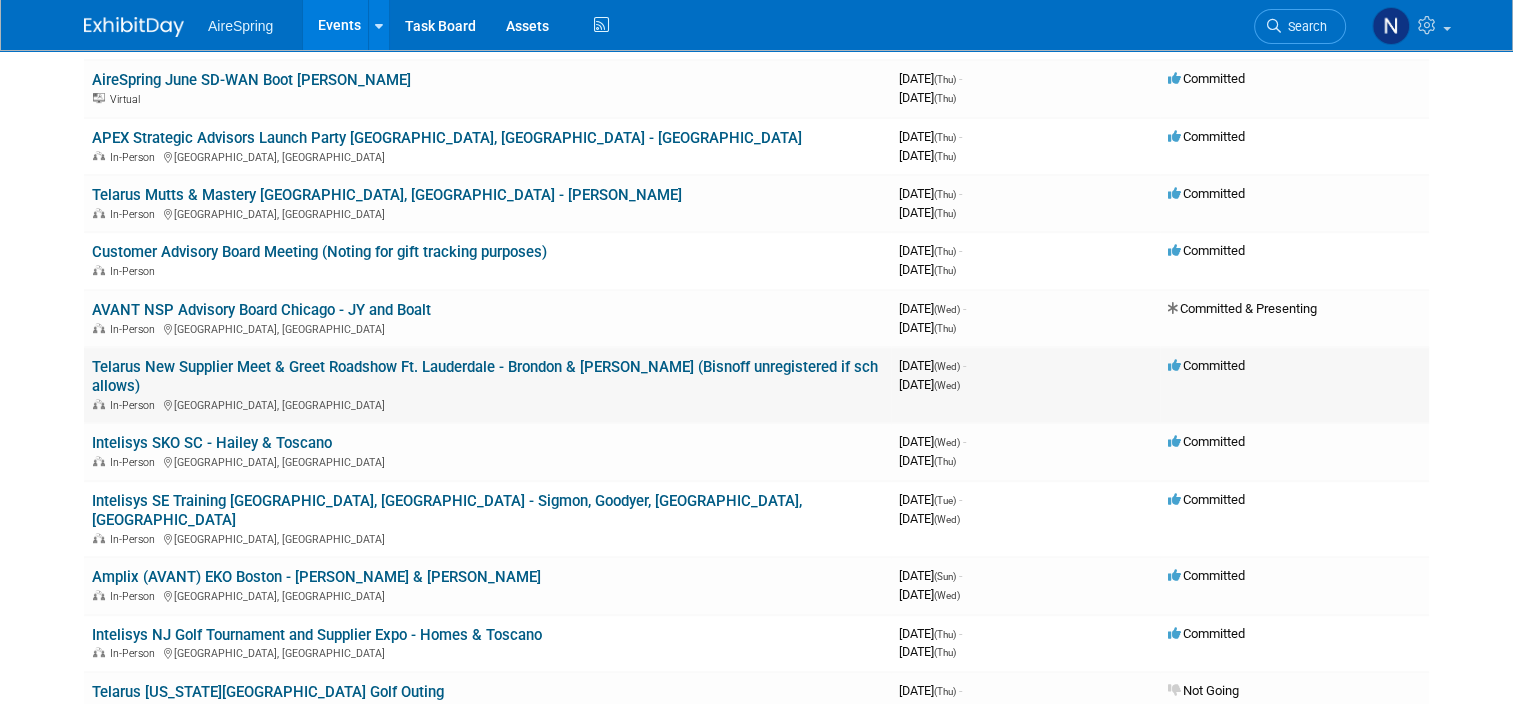 click on "Telarus New Supplier Meet & Greet Roadshow Ft. Lauderdale - Brondon & [PERSON_NAME] (Bisnoff unregistered if sch allows)" at bounding box center [485, 376] 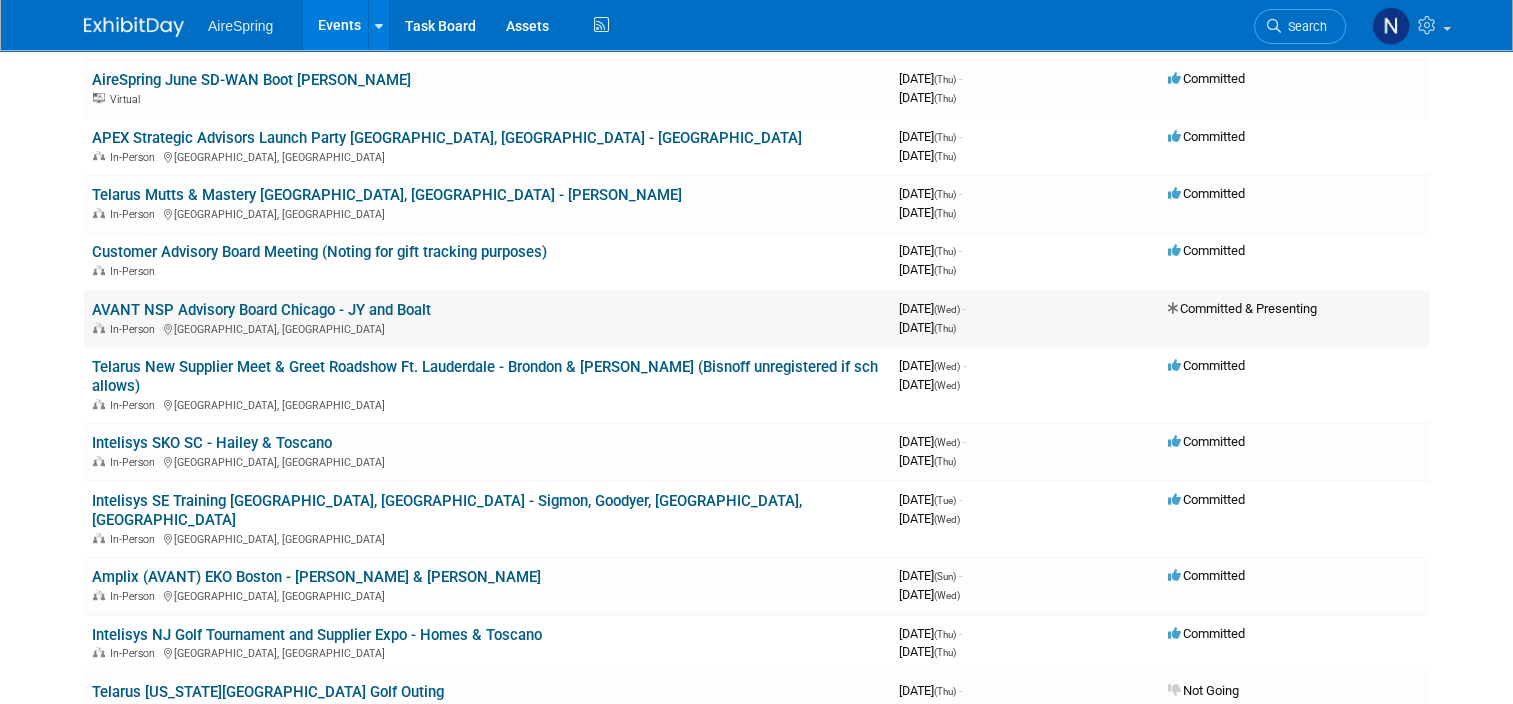 click on "AVANT NSP Advisory Board Chicago - JY and Boalt" at bounding box center (261, 310) 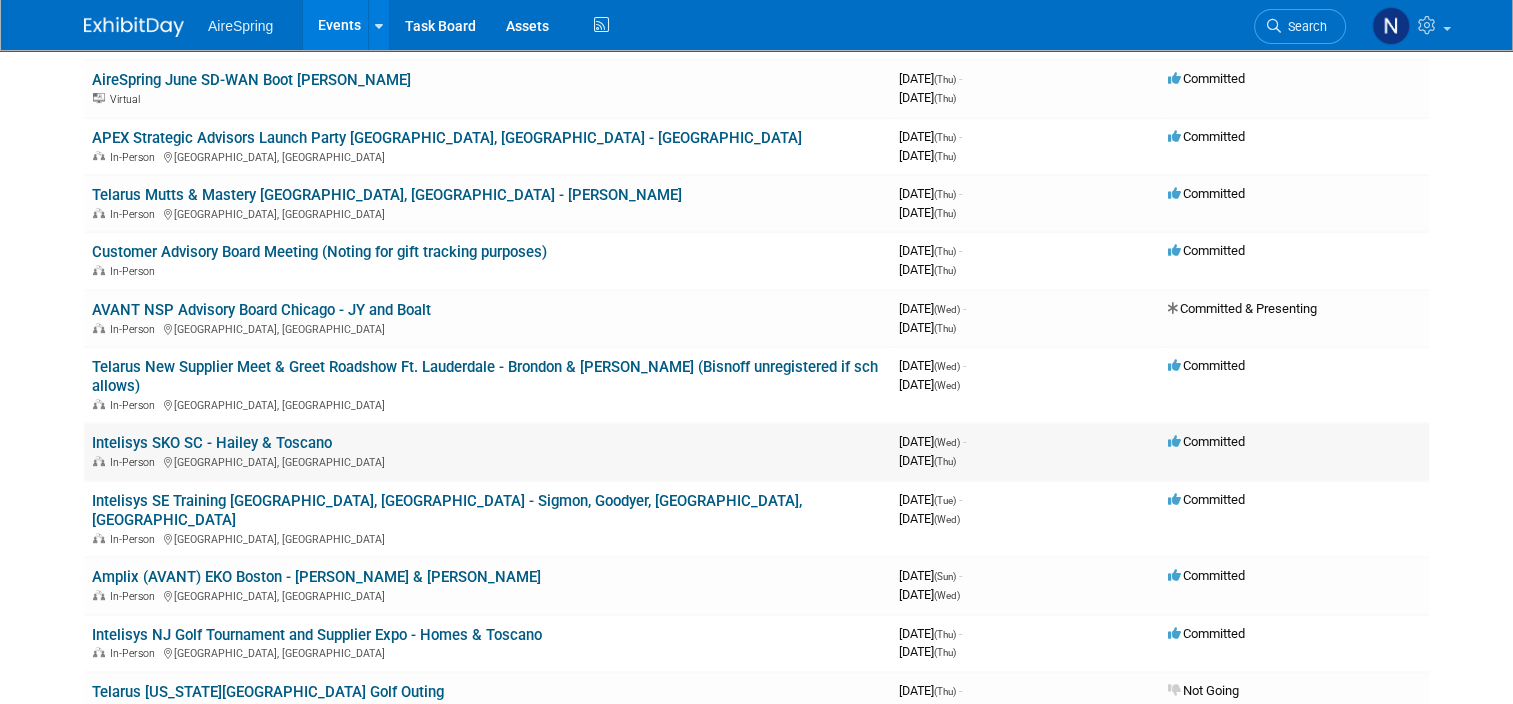 click on "Intelisys SKO SC - Hailey & Toscano" at bounding box center [212, 443] 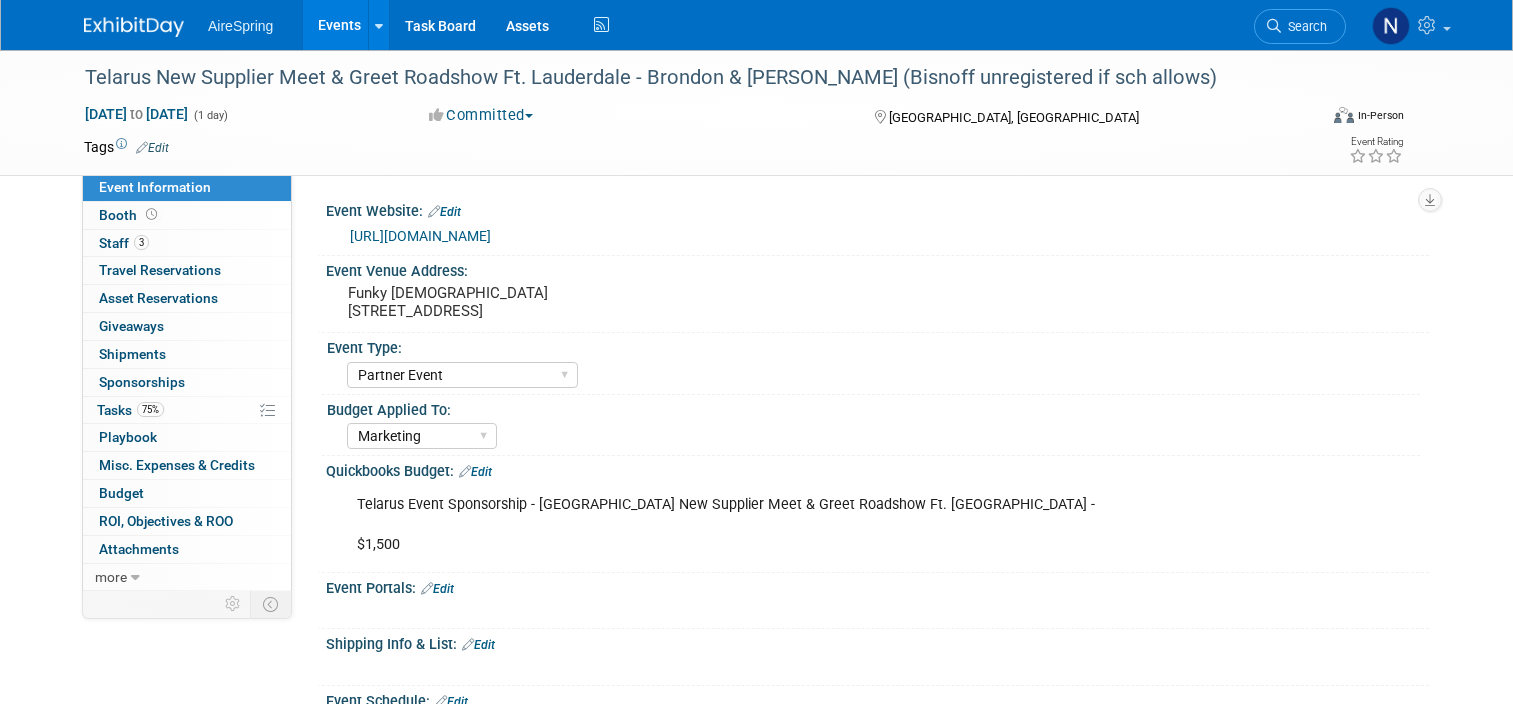 select on "Partner Event" 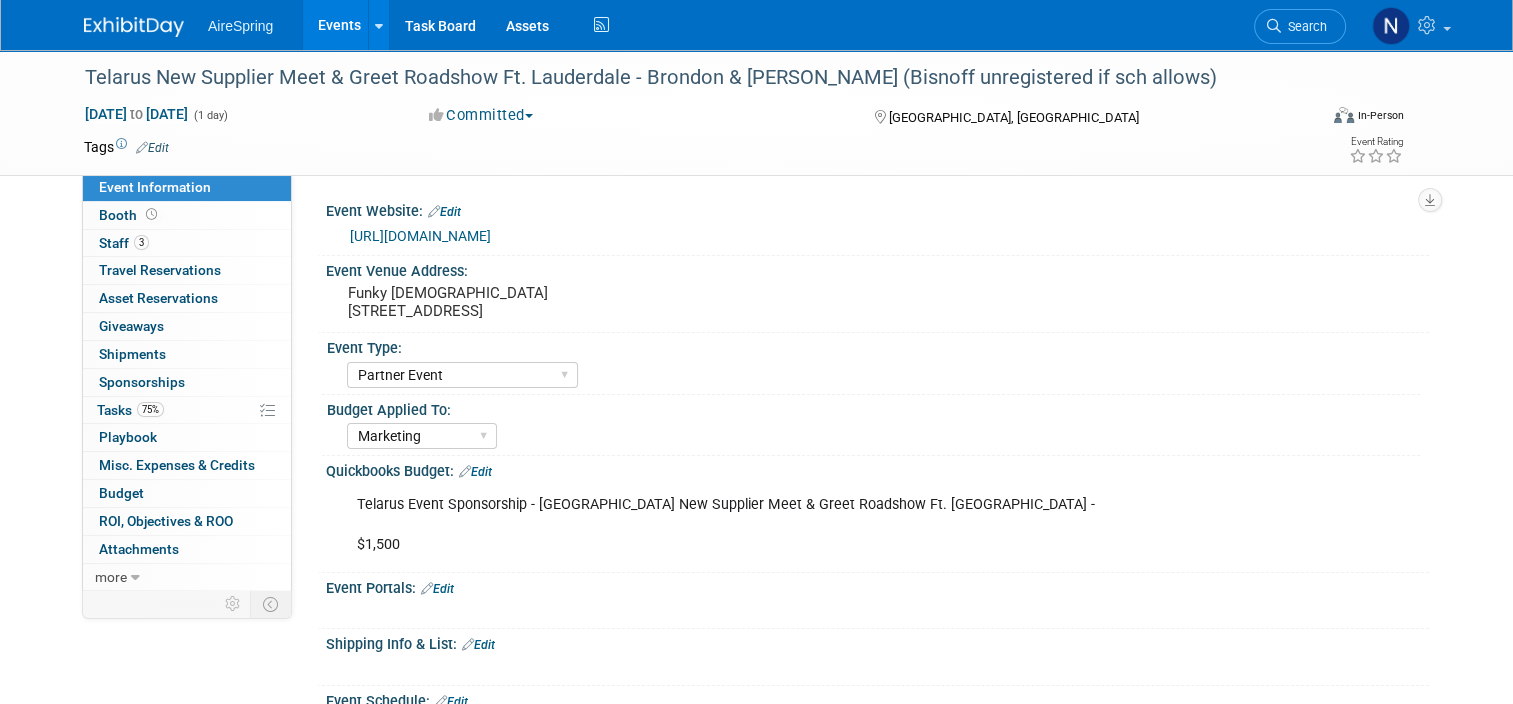 scroll, scrollTop: 0, scrollLeft: 0, axis: both 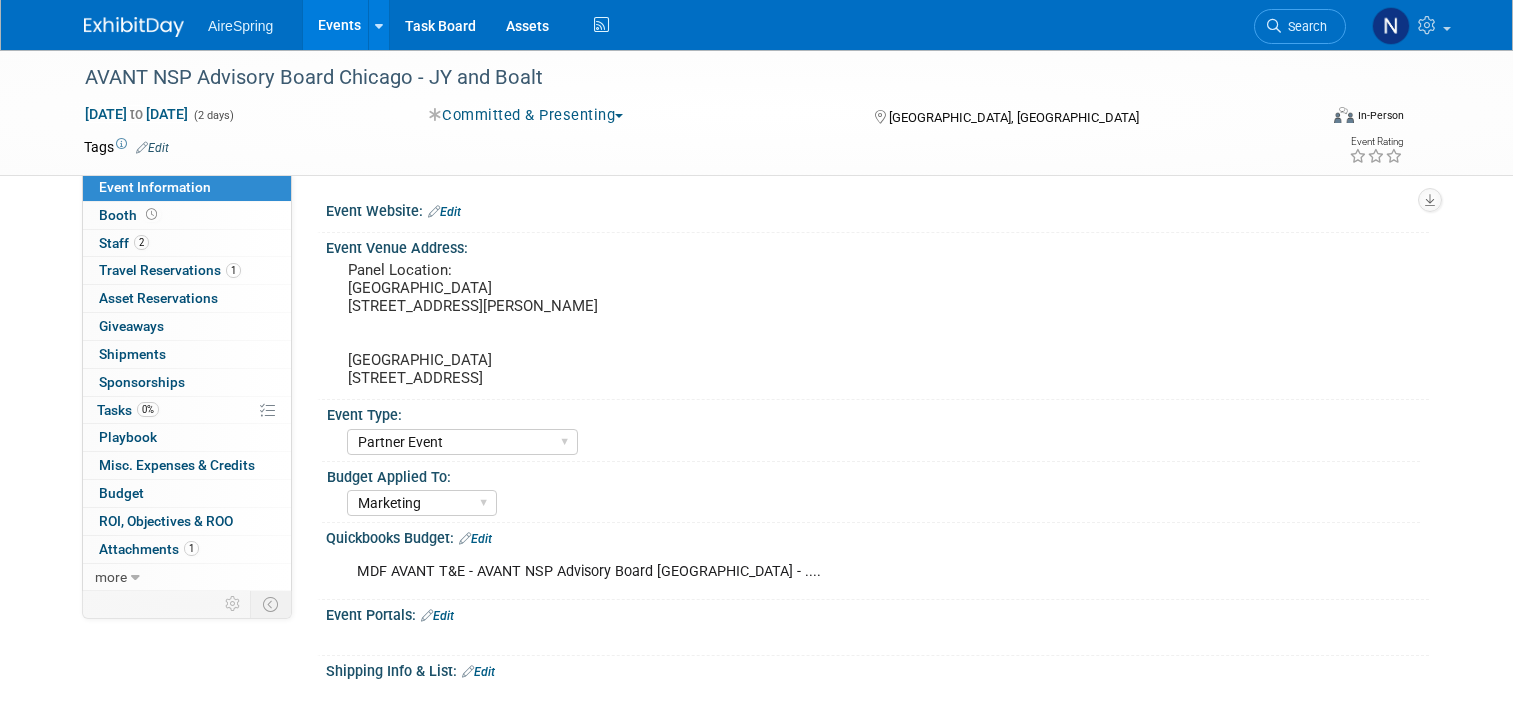 select on "Partner Event" 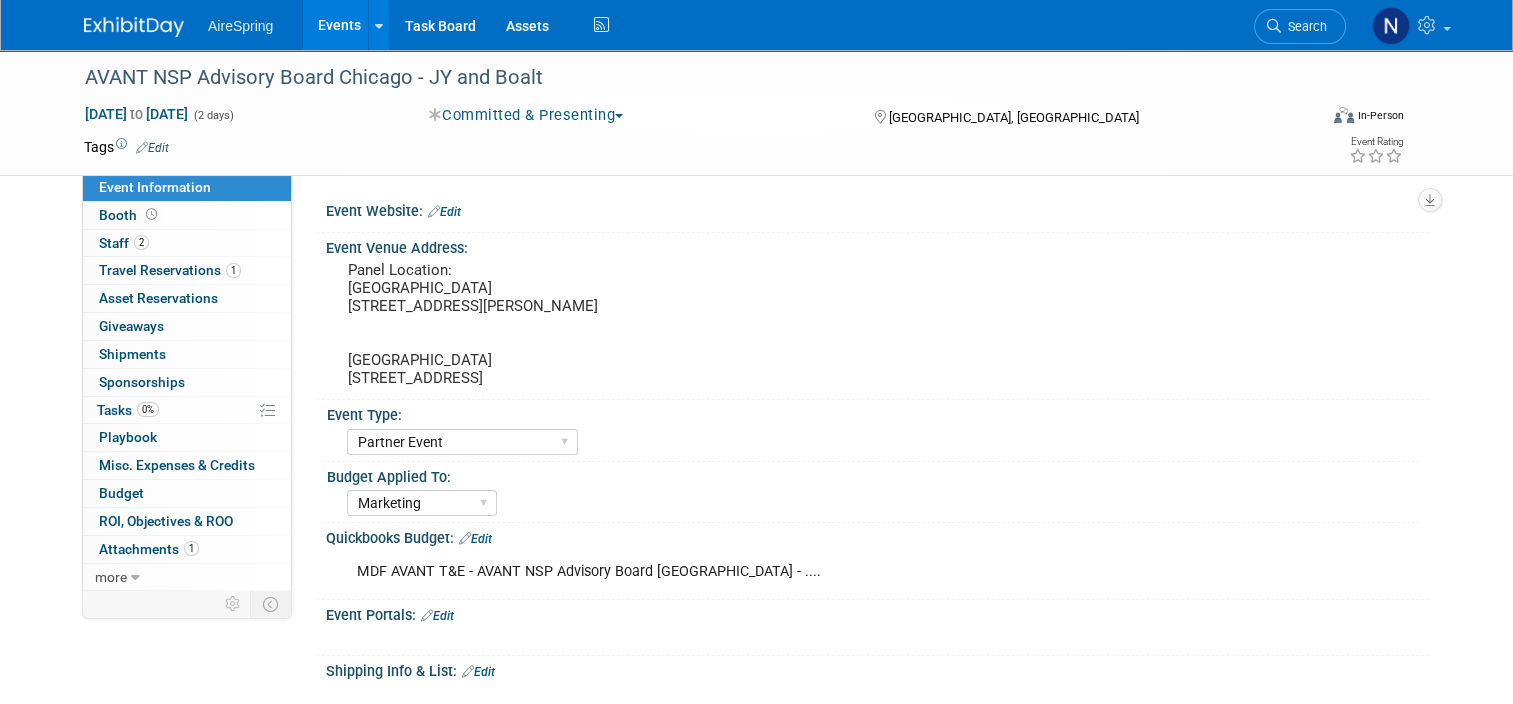 scroll, scrollTop: 0, scrollLeft: 0, axis: both 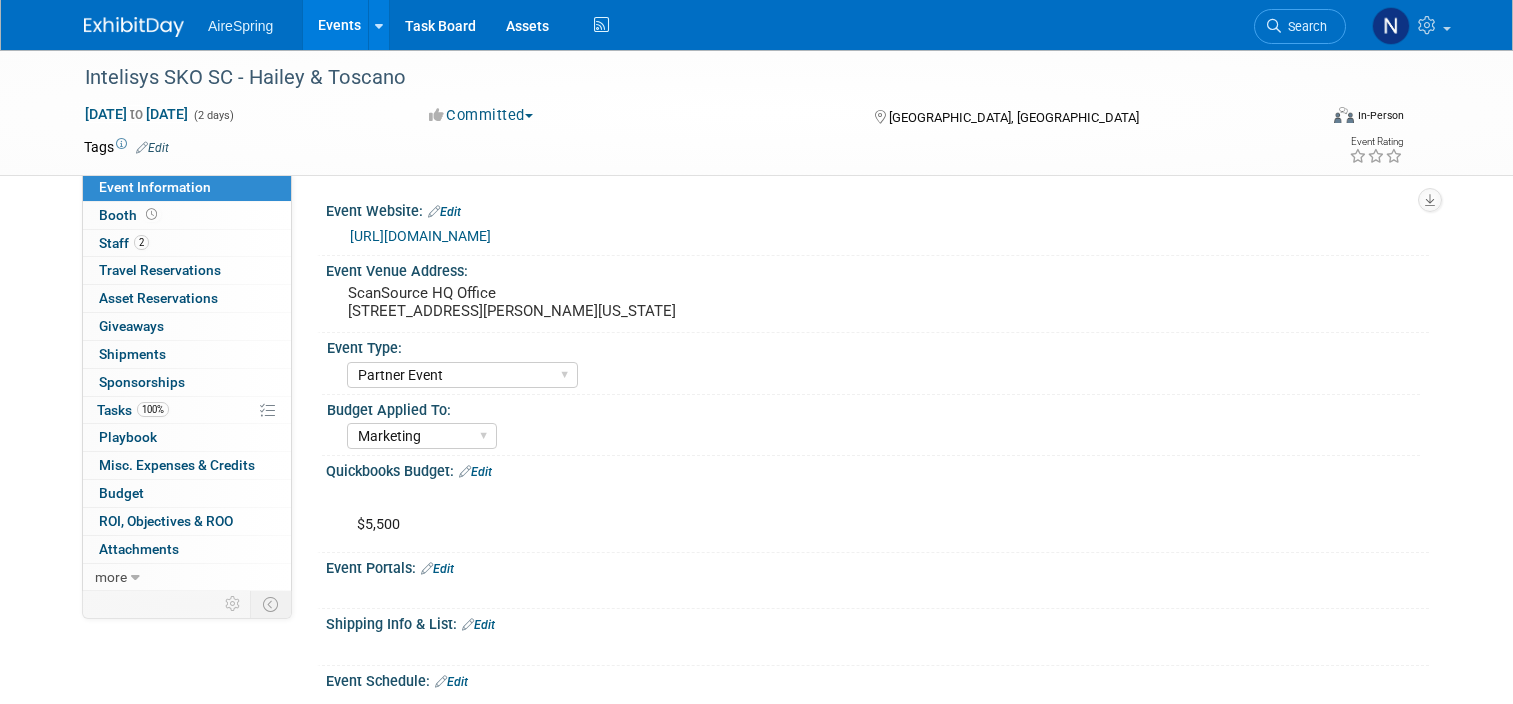 select on "Partner Event" 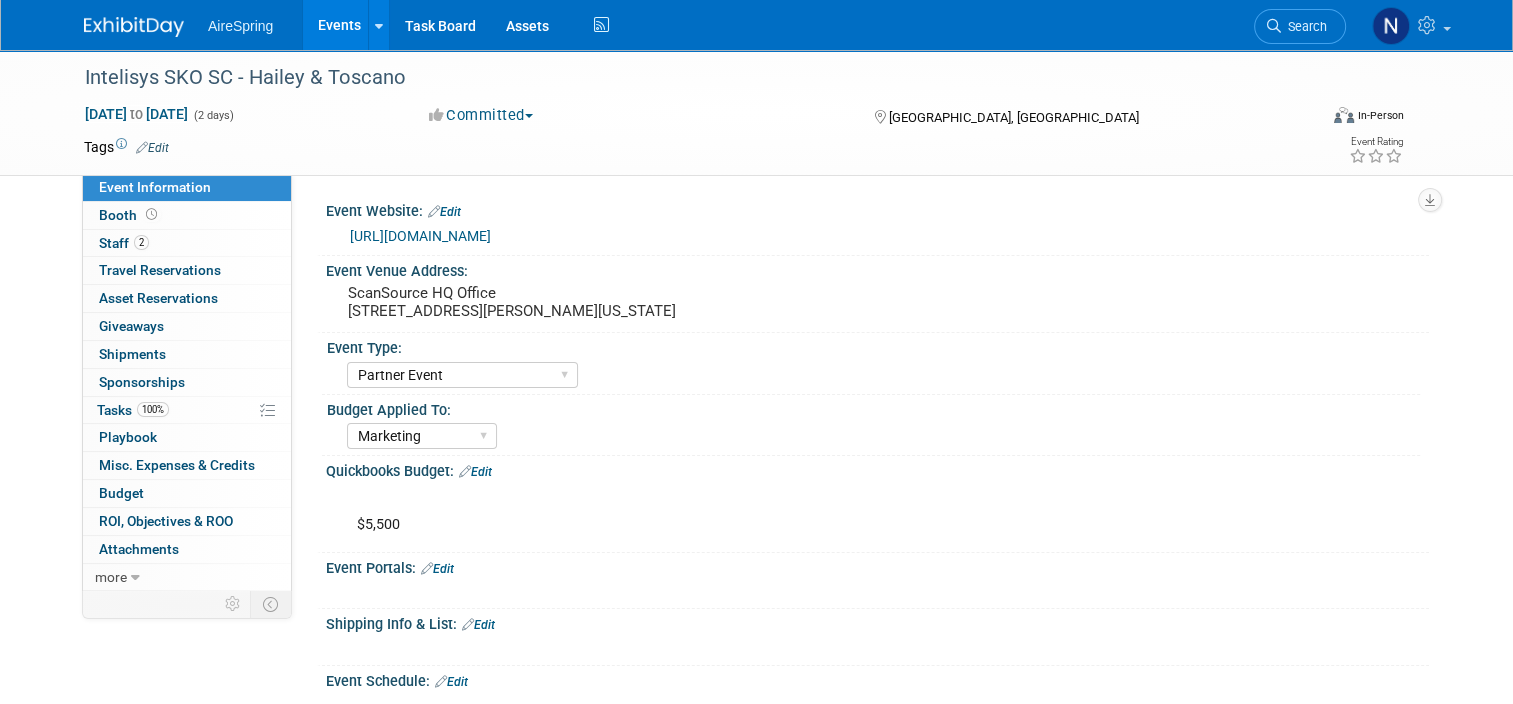 scroll, scrollTop: 0, scrollLeft: 0, axis: both 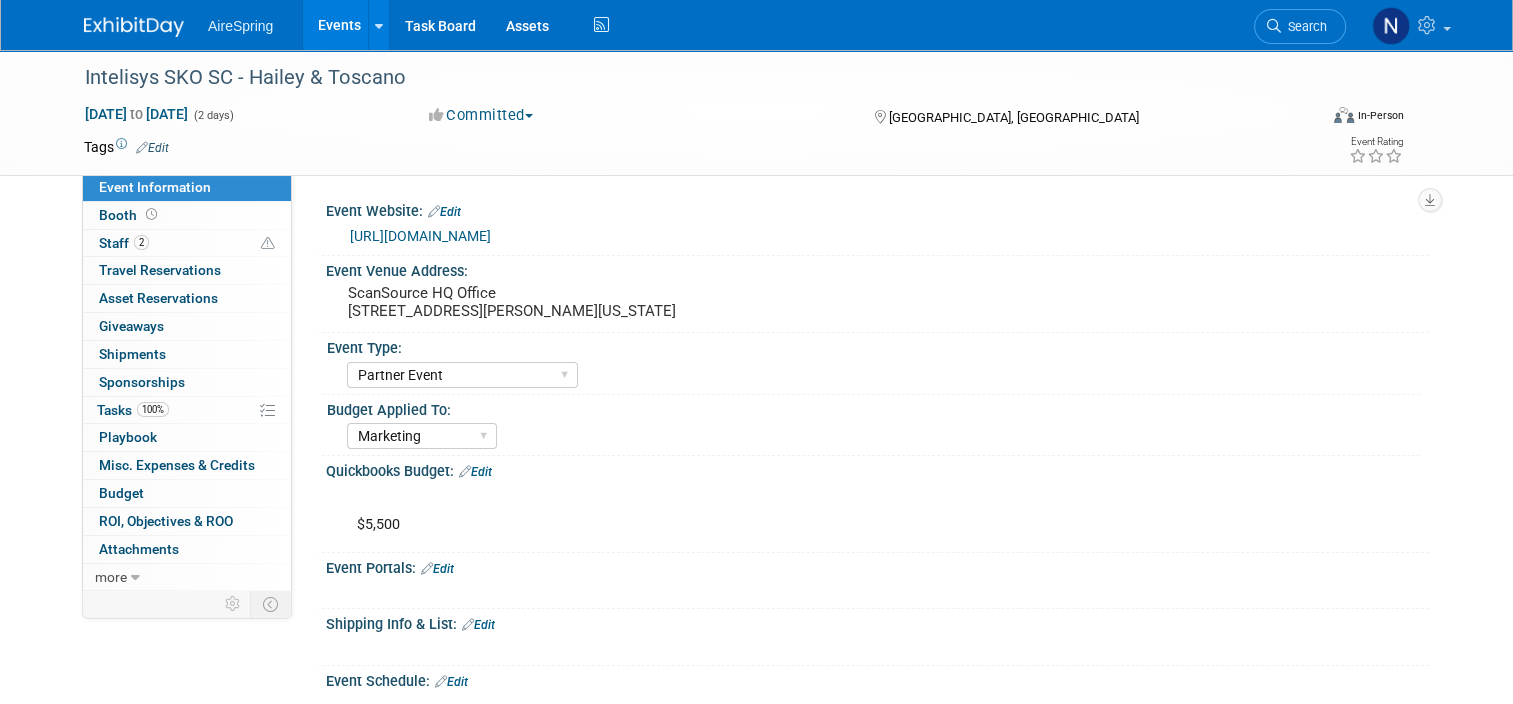 click on "Events" at bounding box center [339, 25] 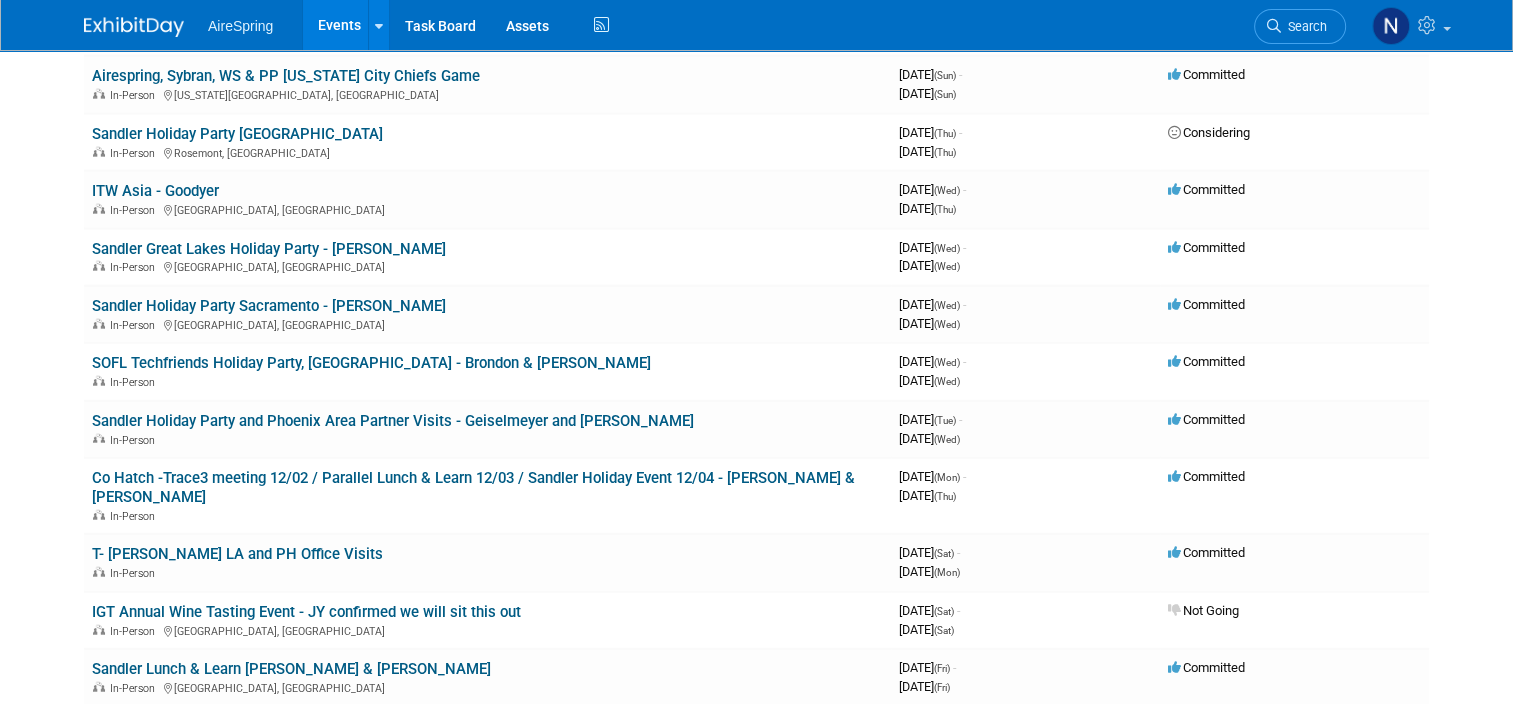 scroll, scrollTop: 18679, scrollLeft: 0, axis: vertical 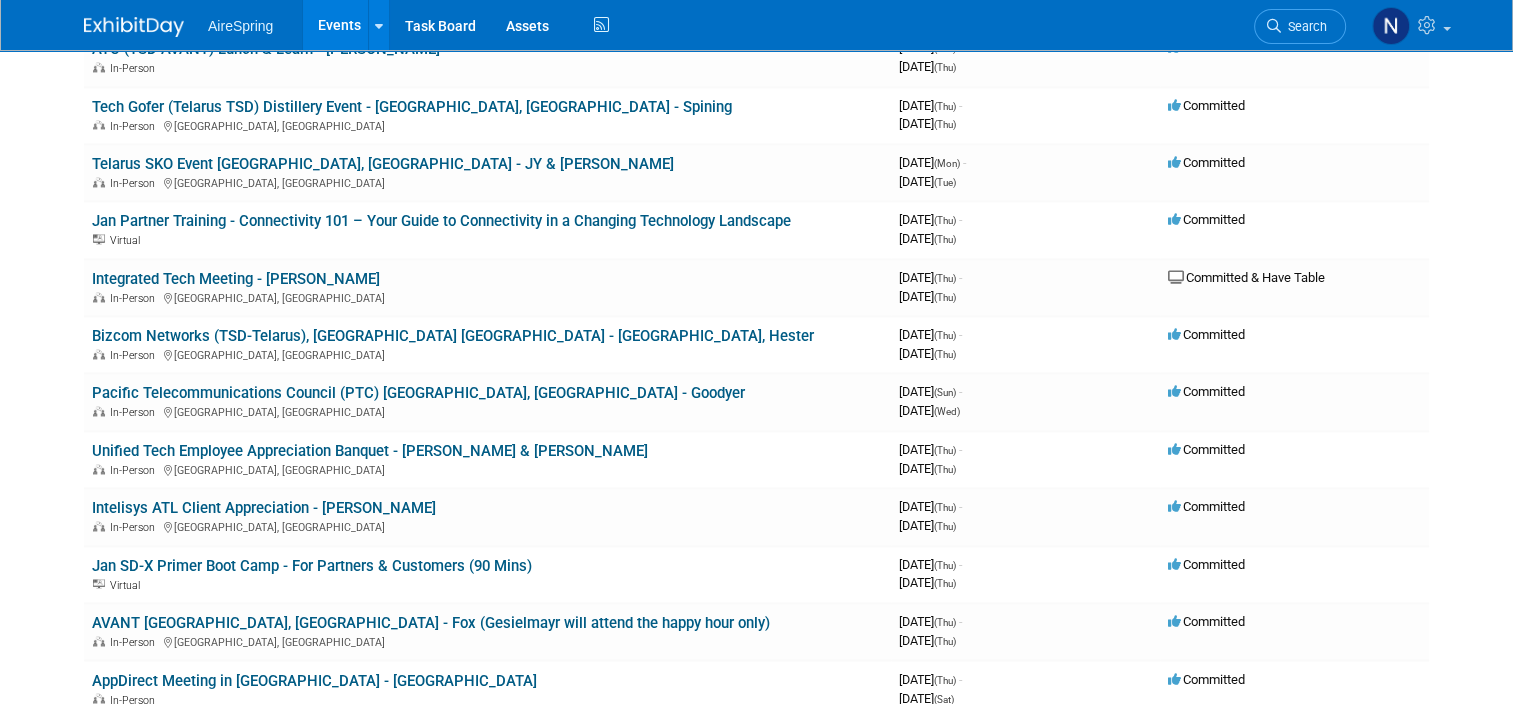 click on "In-Person" at bounding box center [487, 813] 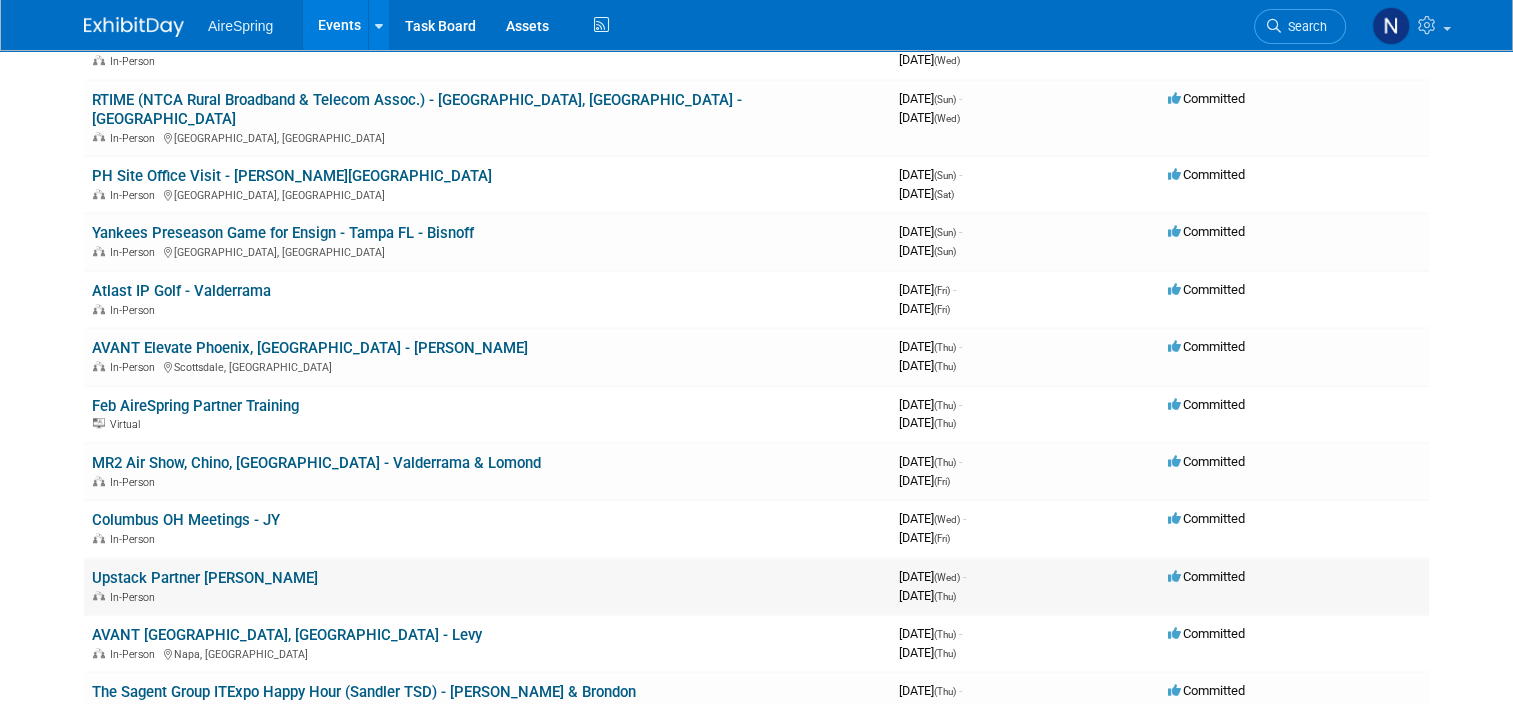 scroll, scrollTop: 9092, scrollLeft: 0, axis: vertical 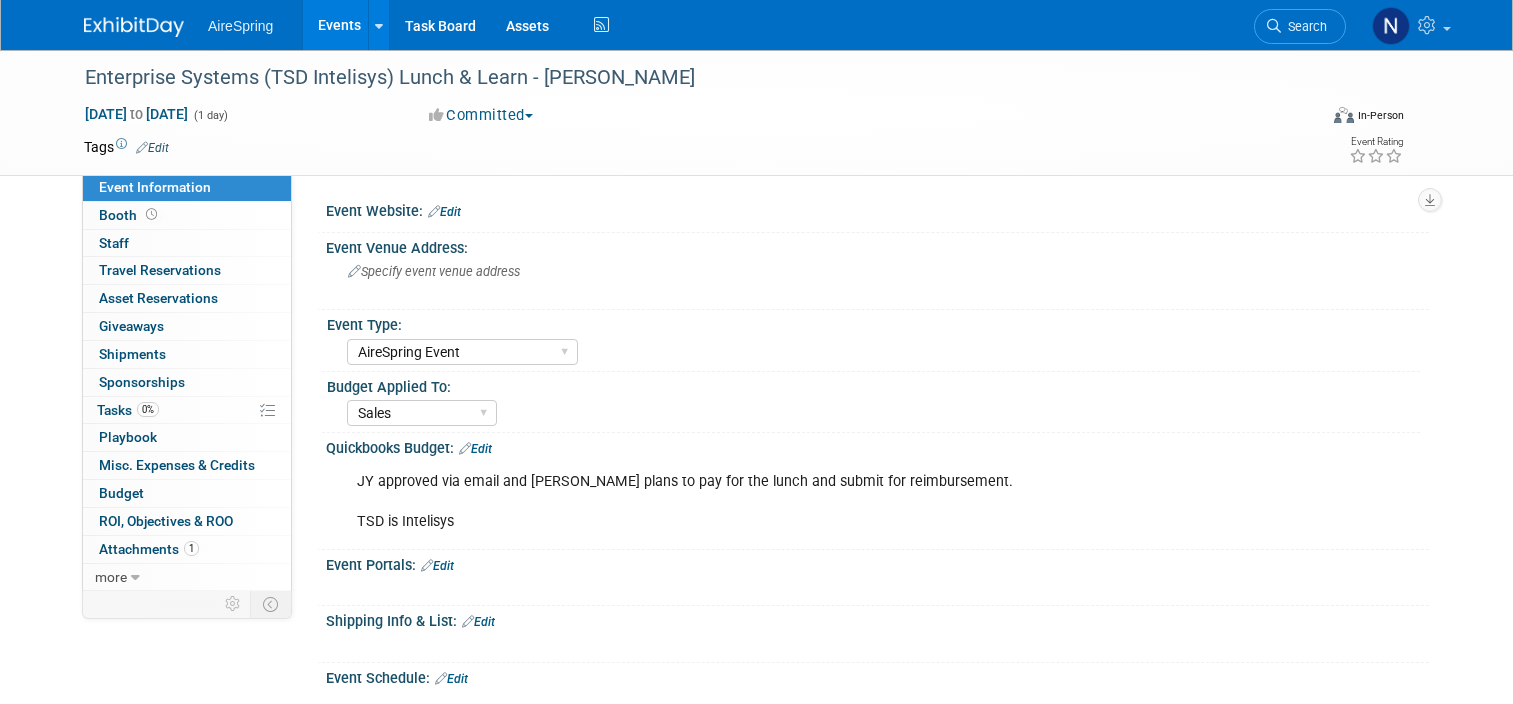 select on "AireSpring Event" 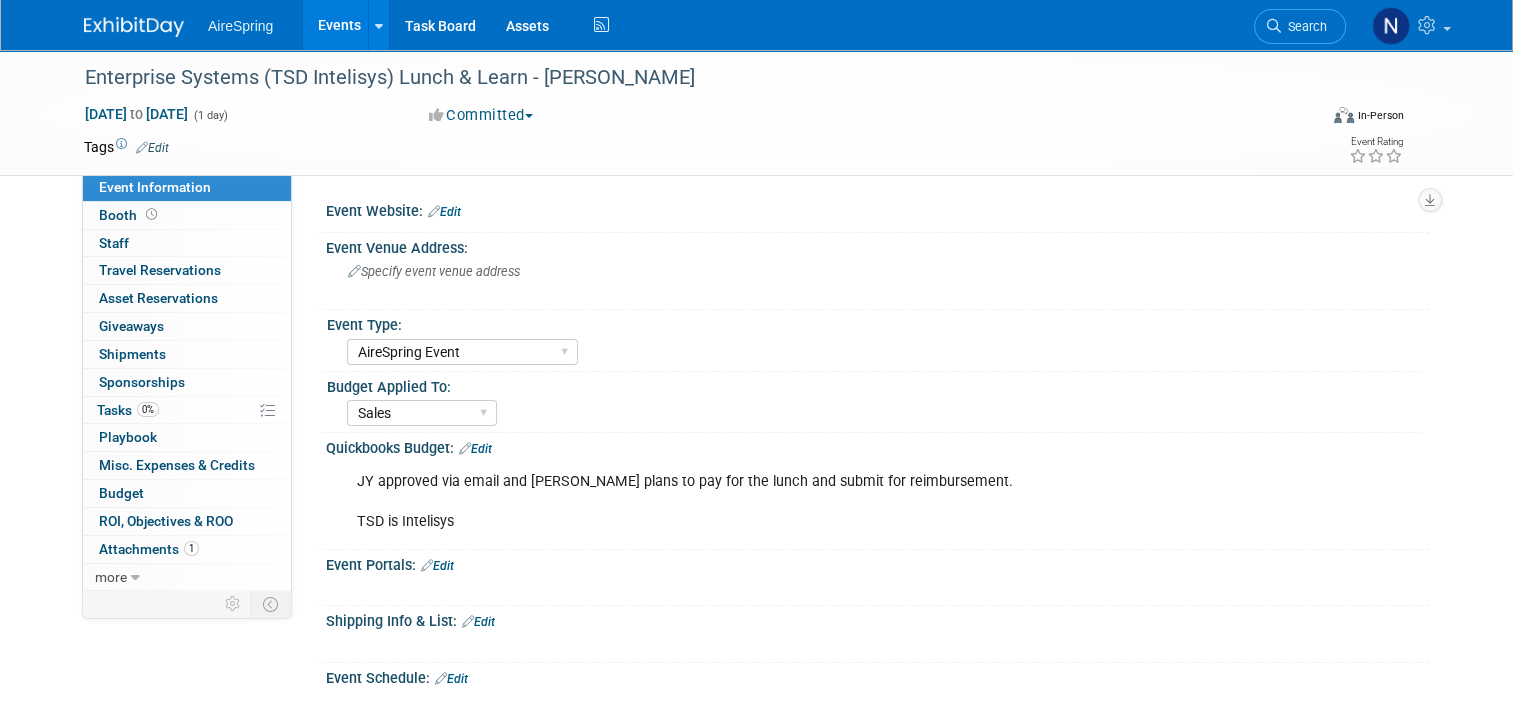 scroll, scrollTop: 0, scrollLeft: 0, axis: both 